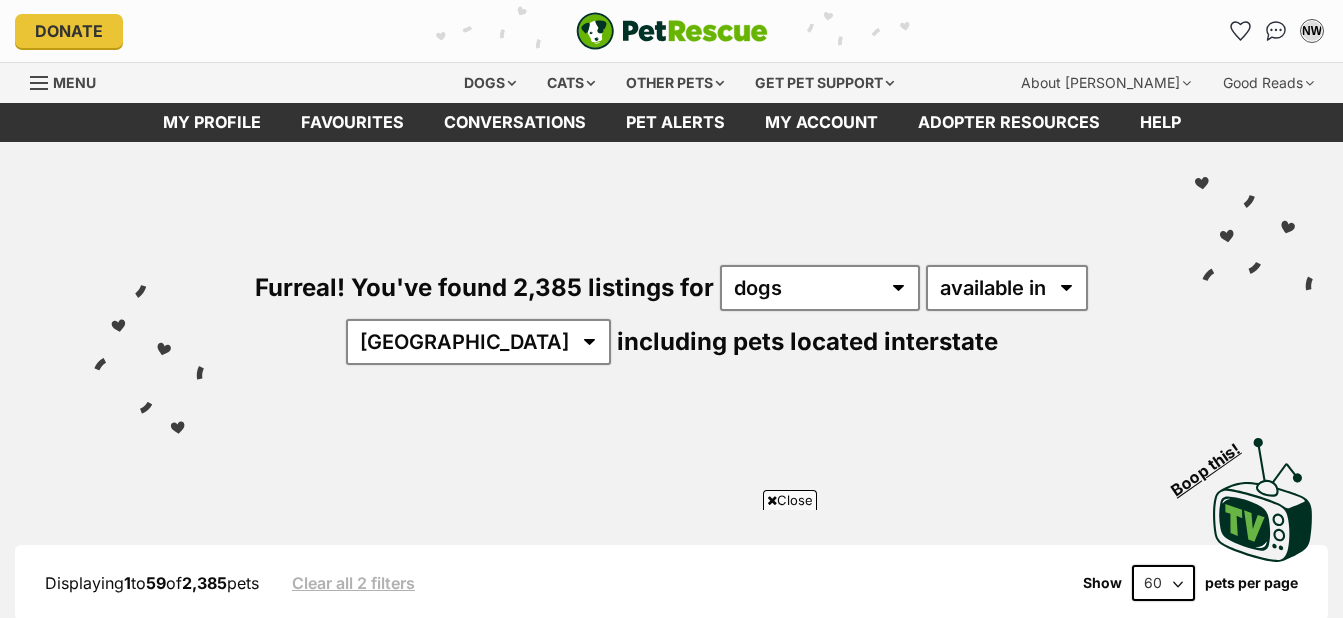 scroll, scrollTop: 2403, scrollLeft: 0, axis: vertical 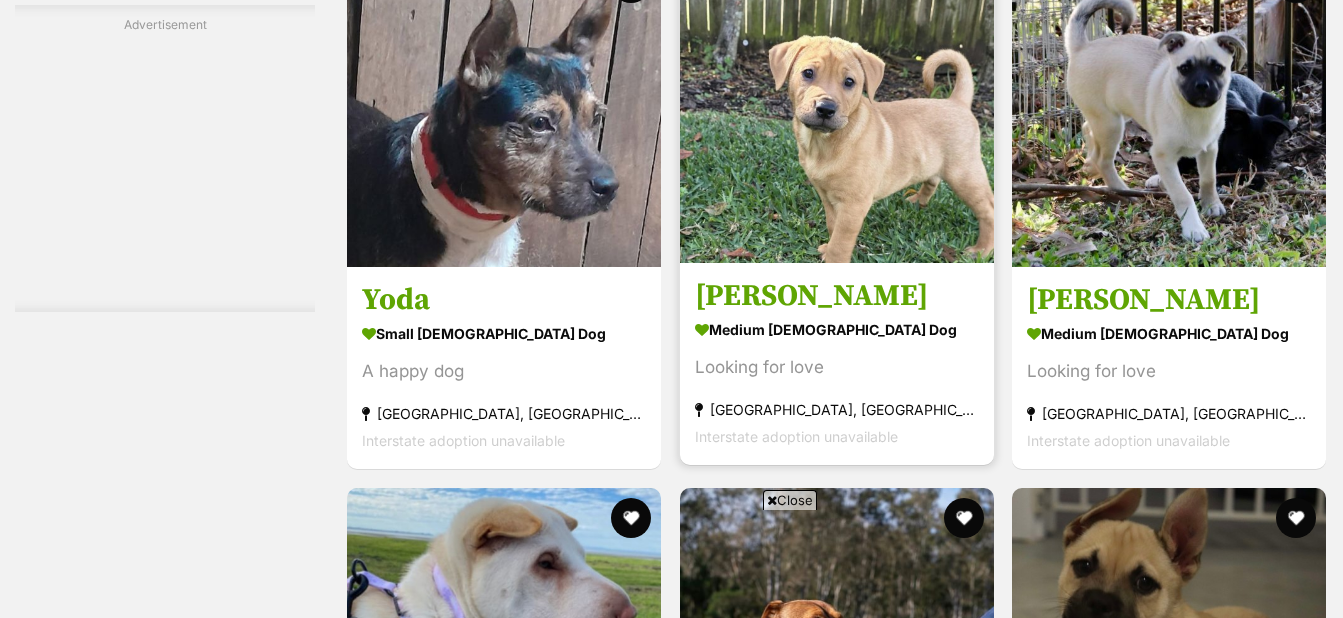 click at bounding box center [837, 106] 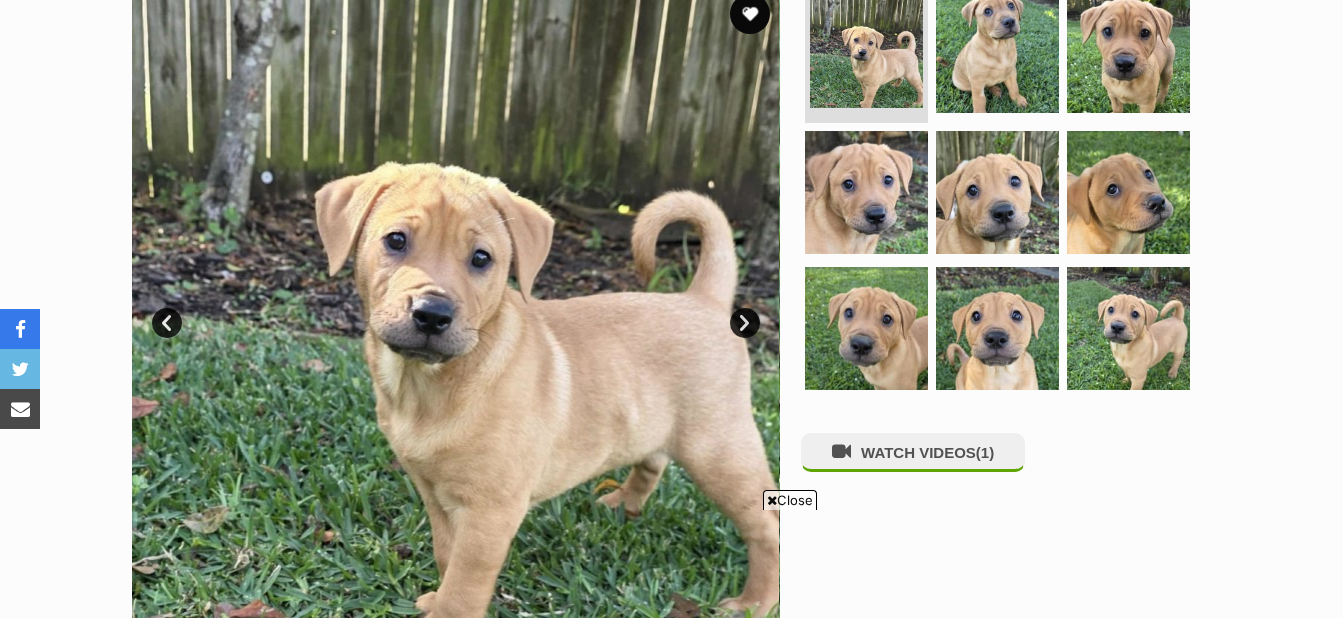 scroll, scrollTop: 441, scrollLeft: 0, axis: vertical 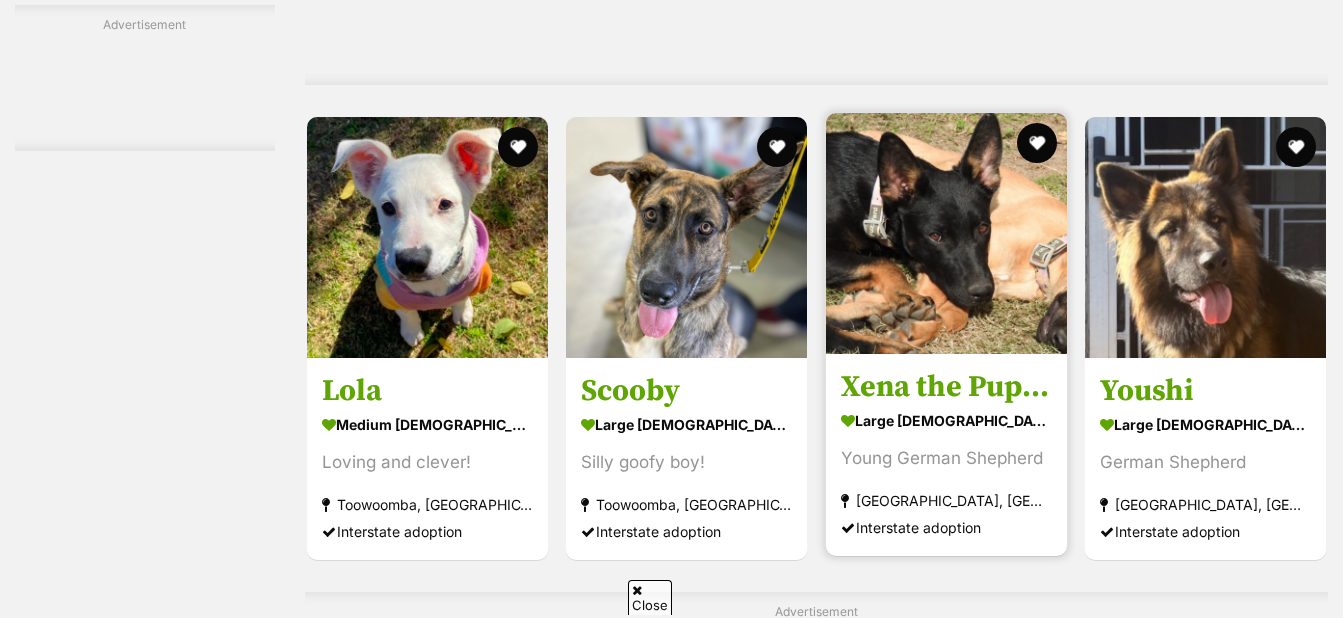 click at bounding box center (946, 233) 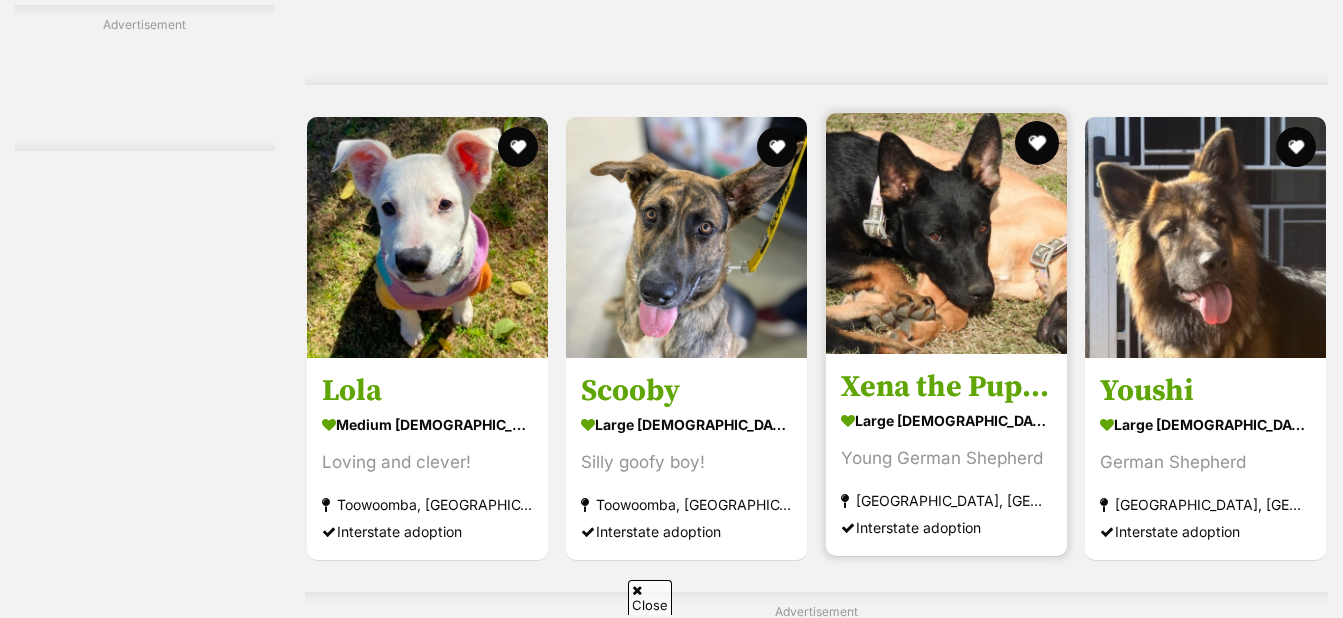 click at bounding box center [1036, 143] 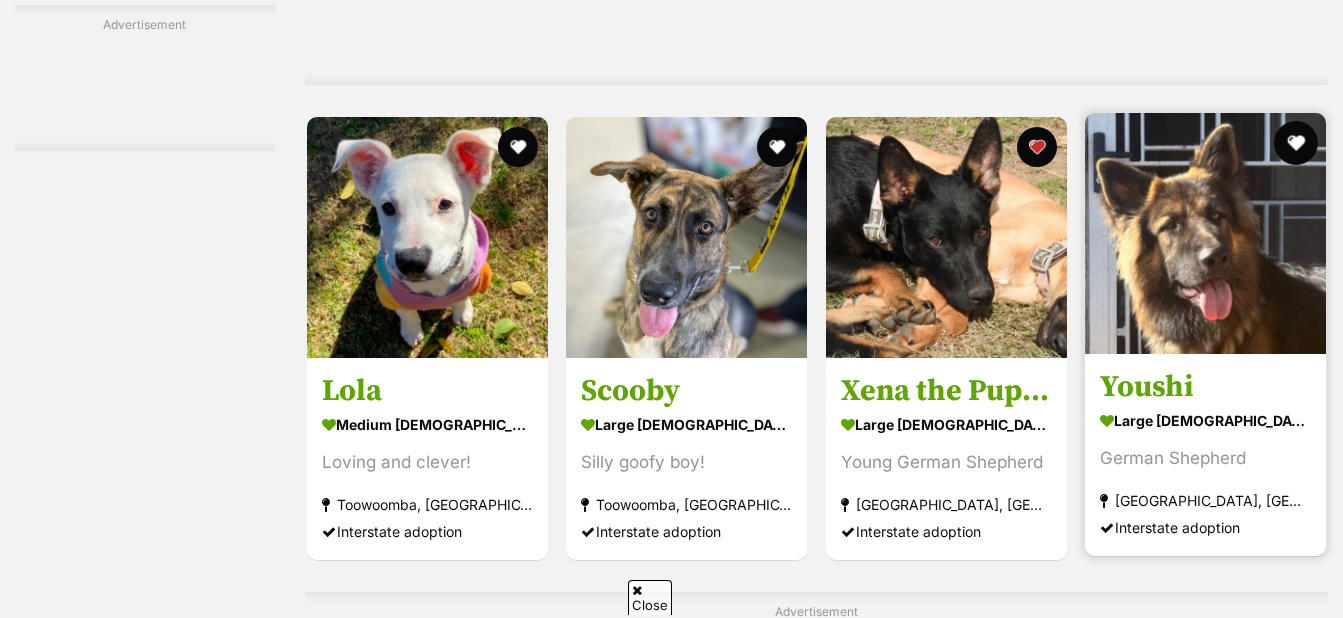 click at bounding box center (1296, 143) 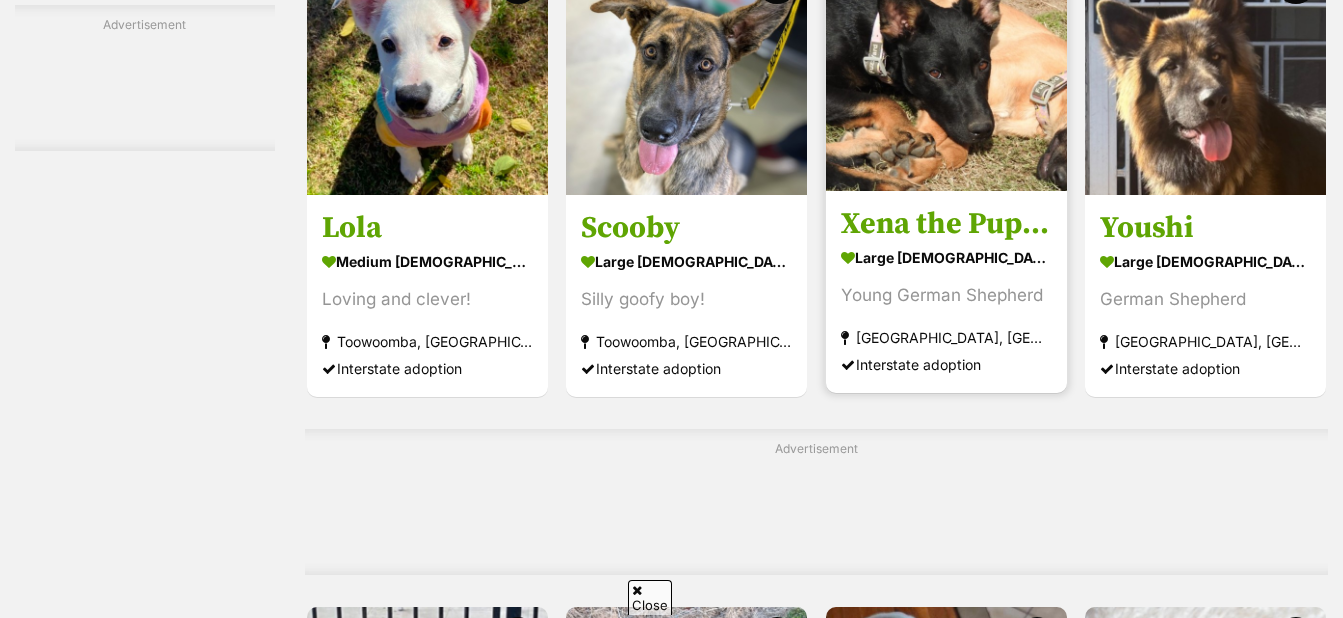 scroll, scrollTop: 4707, scrollLeft: 0, axis: vertical 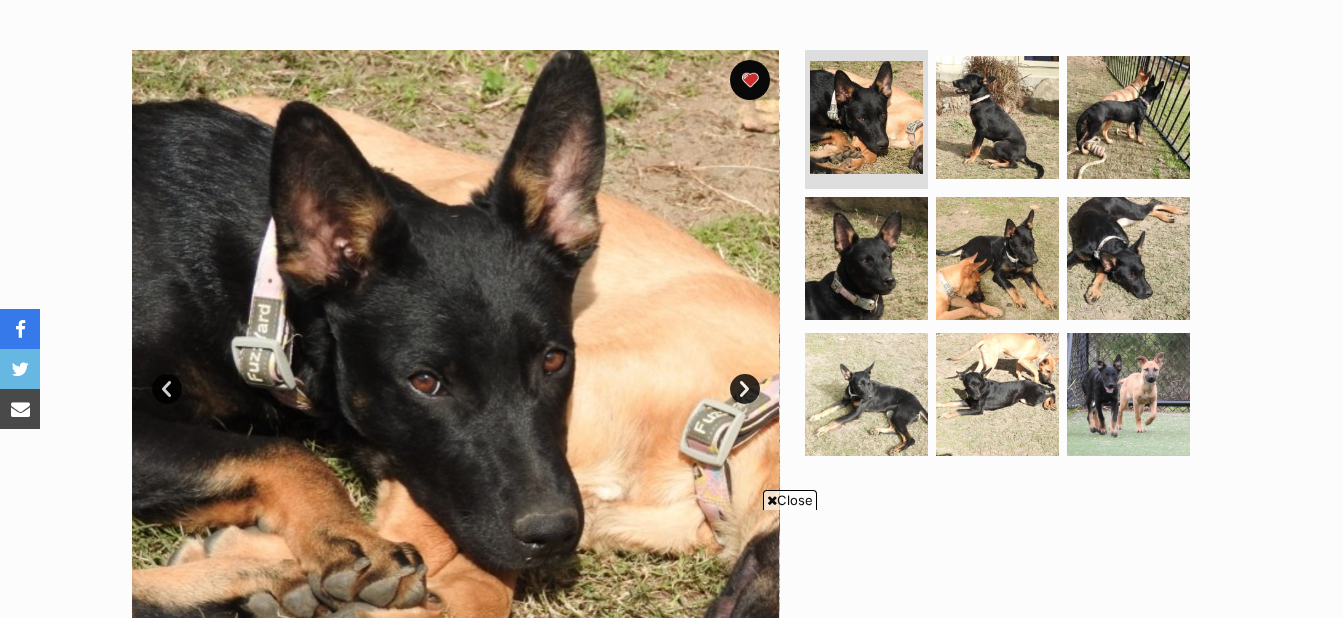 click at bounding box center [456, 374] 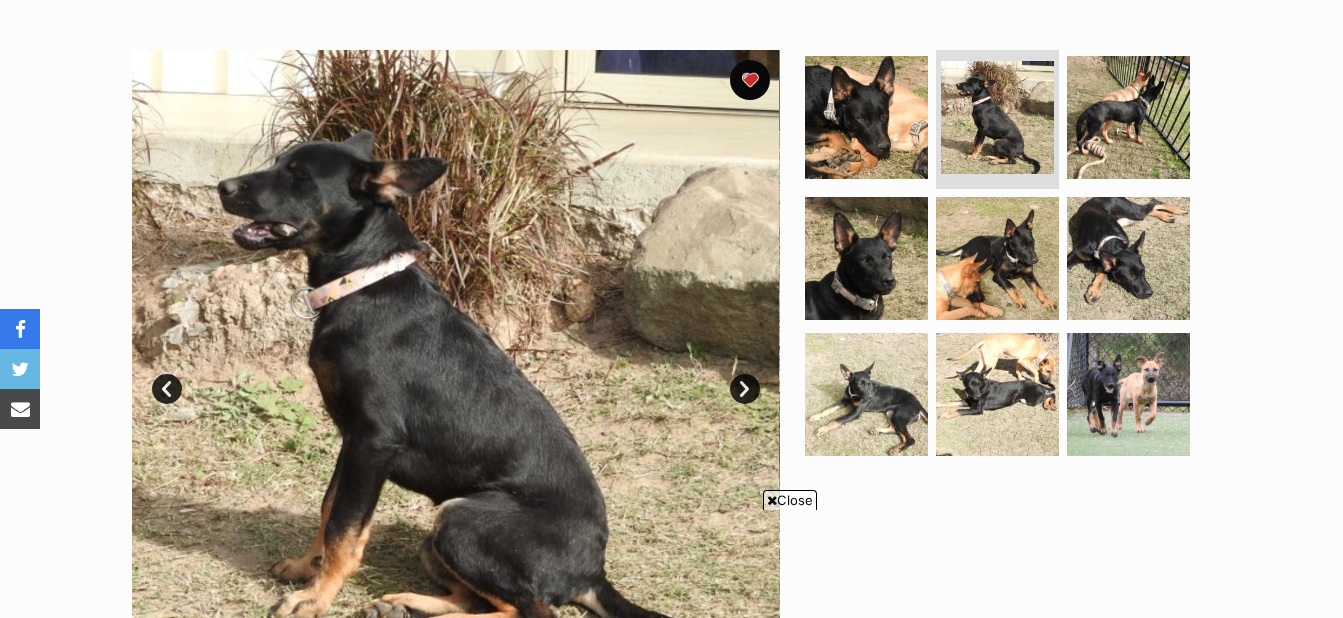 scroll, scrollTop: 0, scrollLeft: 0, axis: both 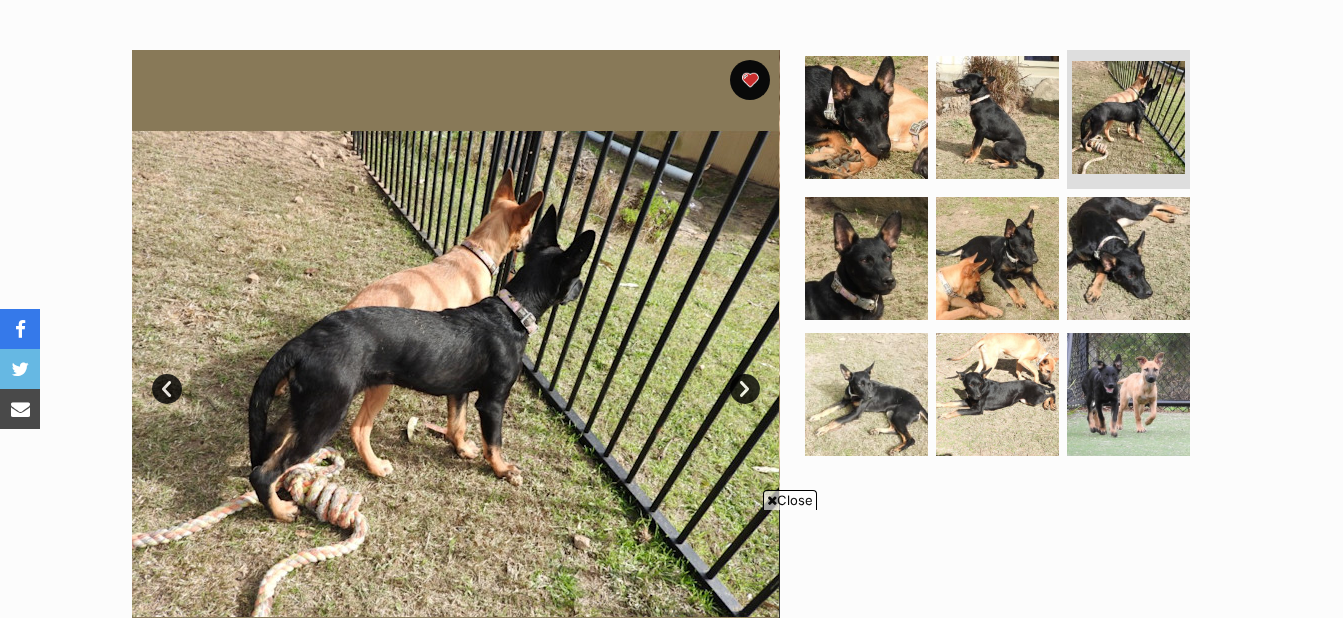 click on "Next" at bounding box center [745, 389] 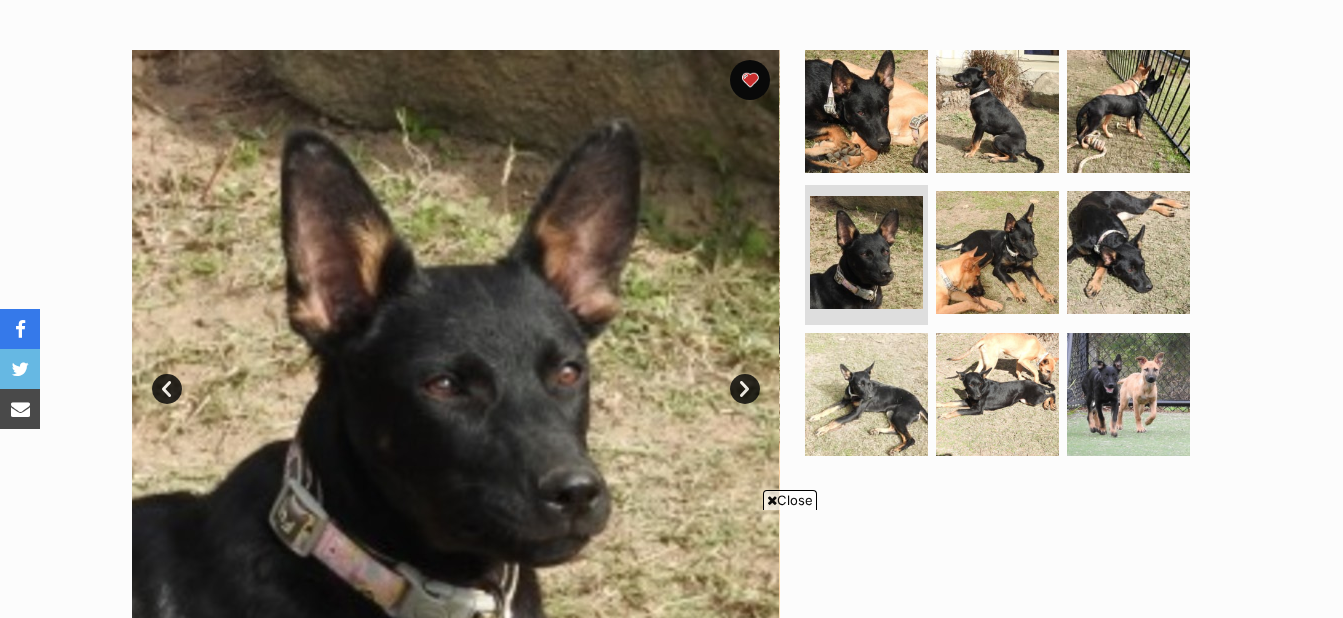 click on "Next" at bounding box center (745, 389) 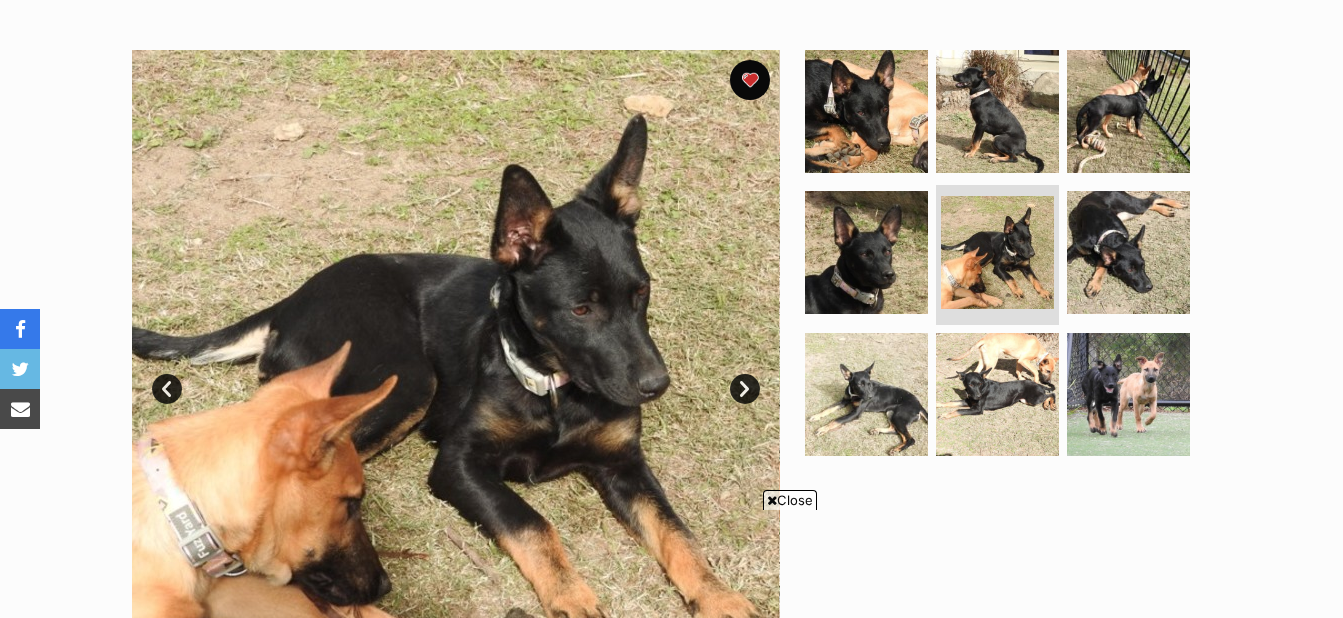 click on "Next" at bounding box center [745, 389] 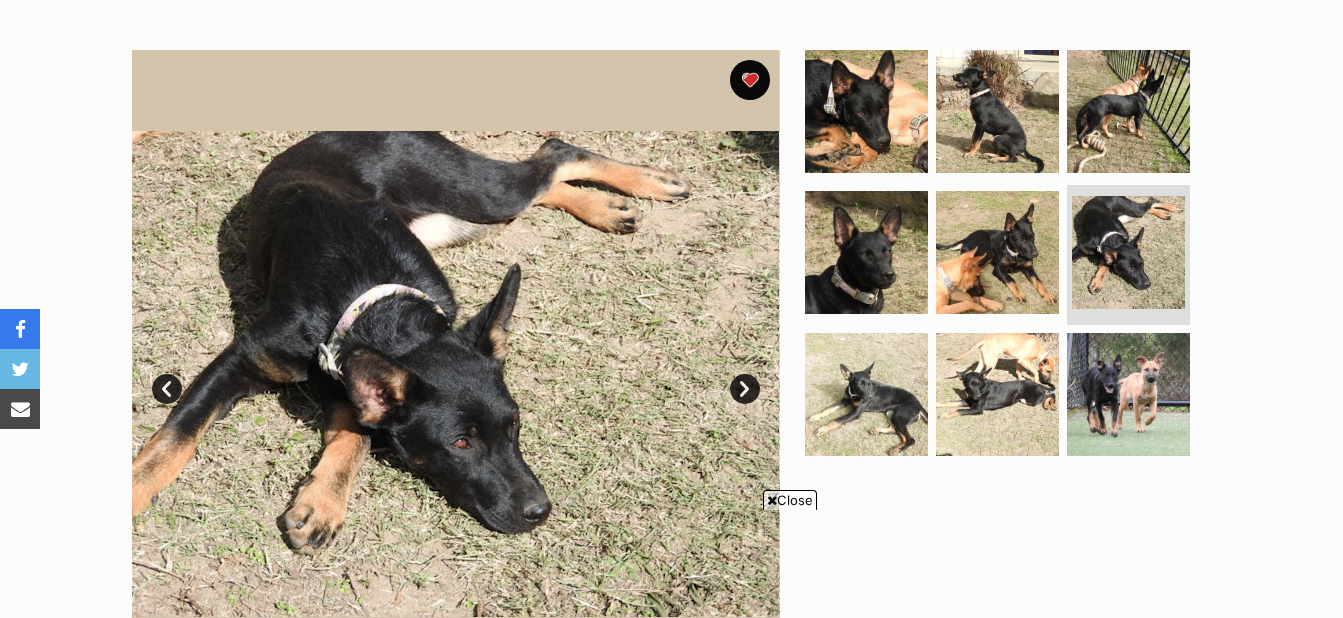 click on "Next" at bounding box center (745, 389) 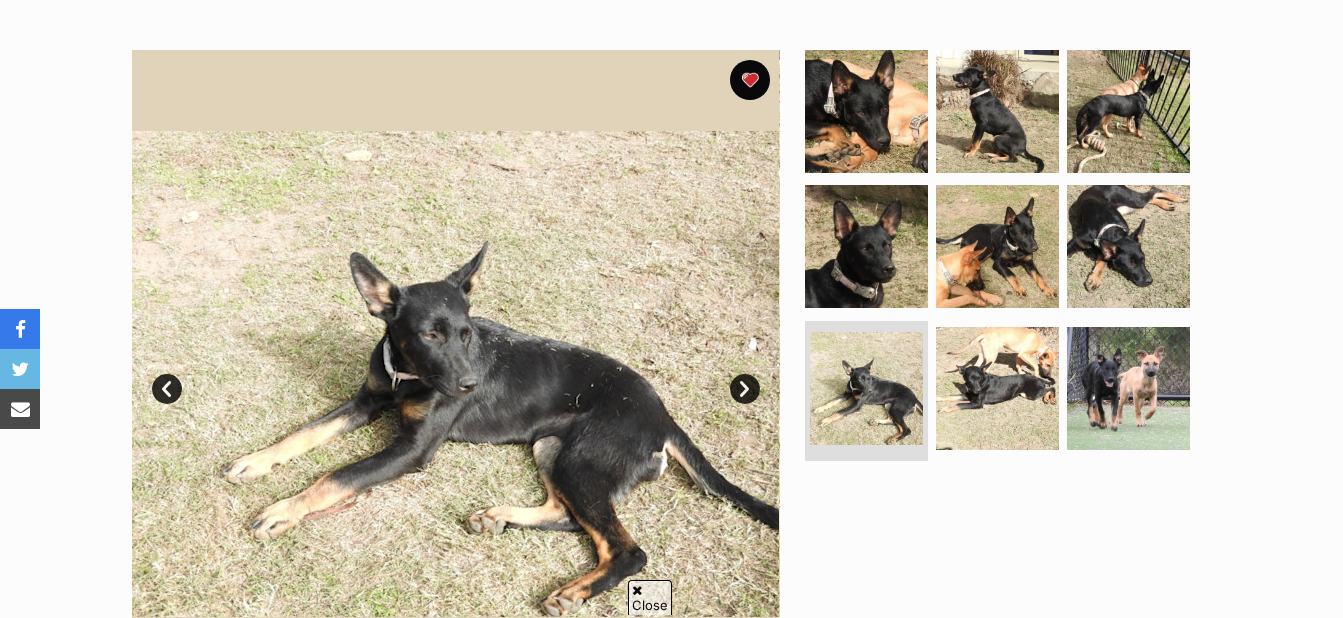 click on "Next" at bounding box center [745, 389] 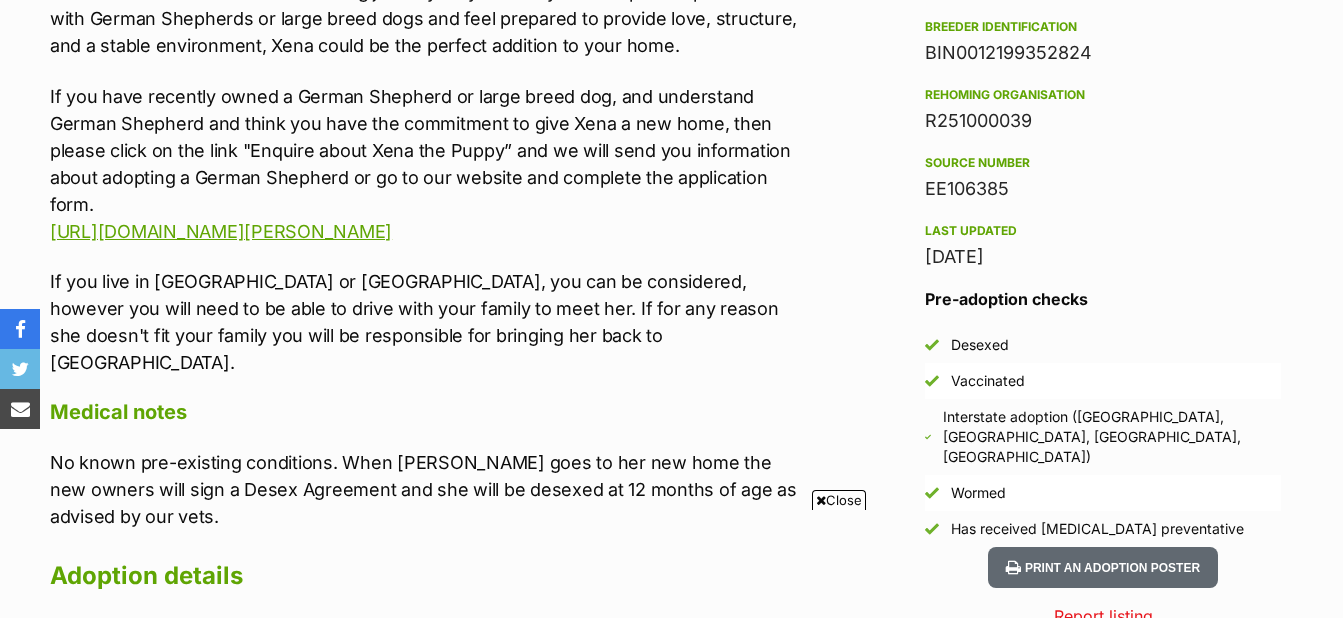 scroll, scrollTop: 1634, scrollLeft: 0, axis: vertical 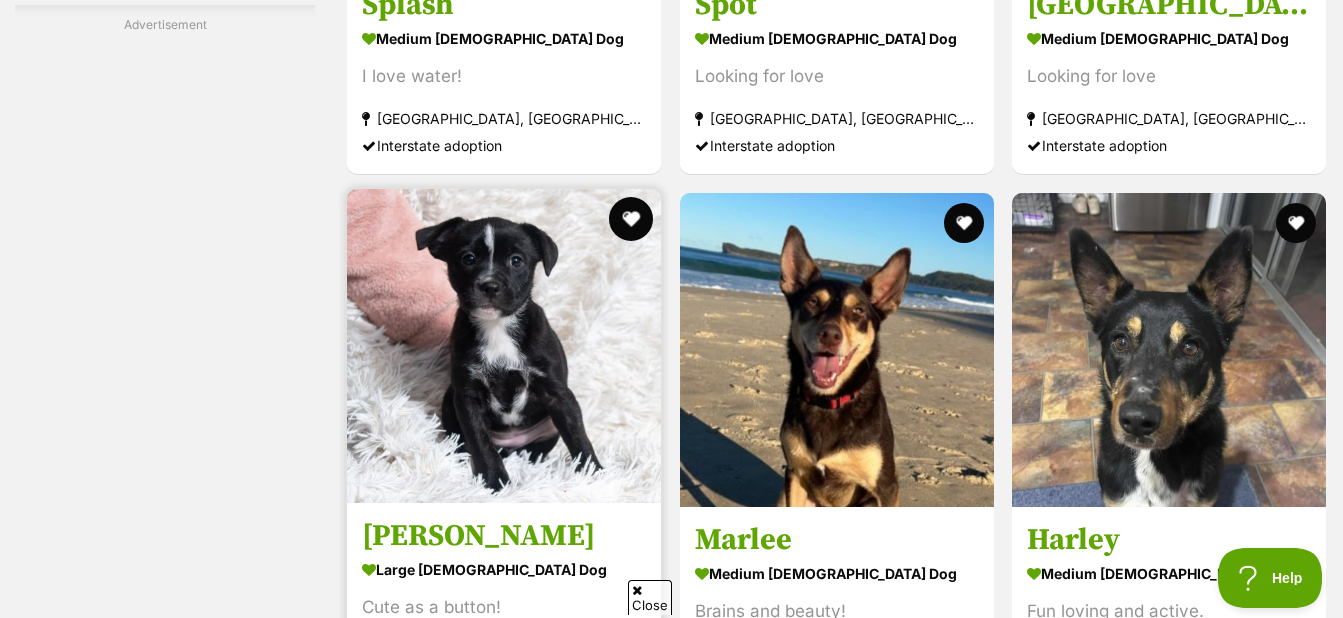 click at bounding box center (631, 219) 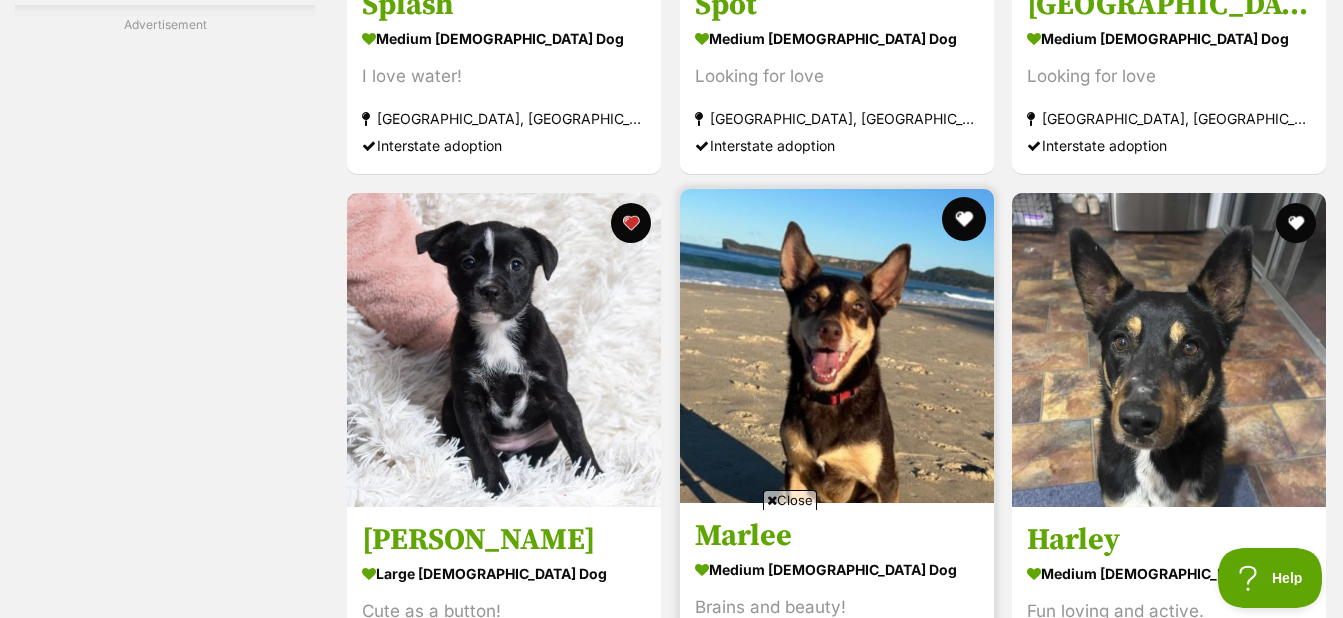 click at bounding box center [963, 219] 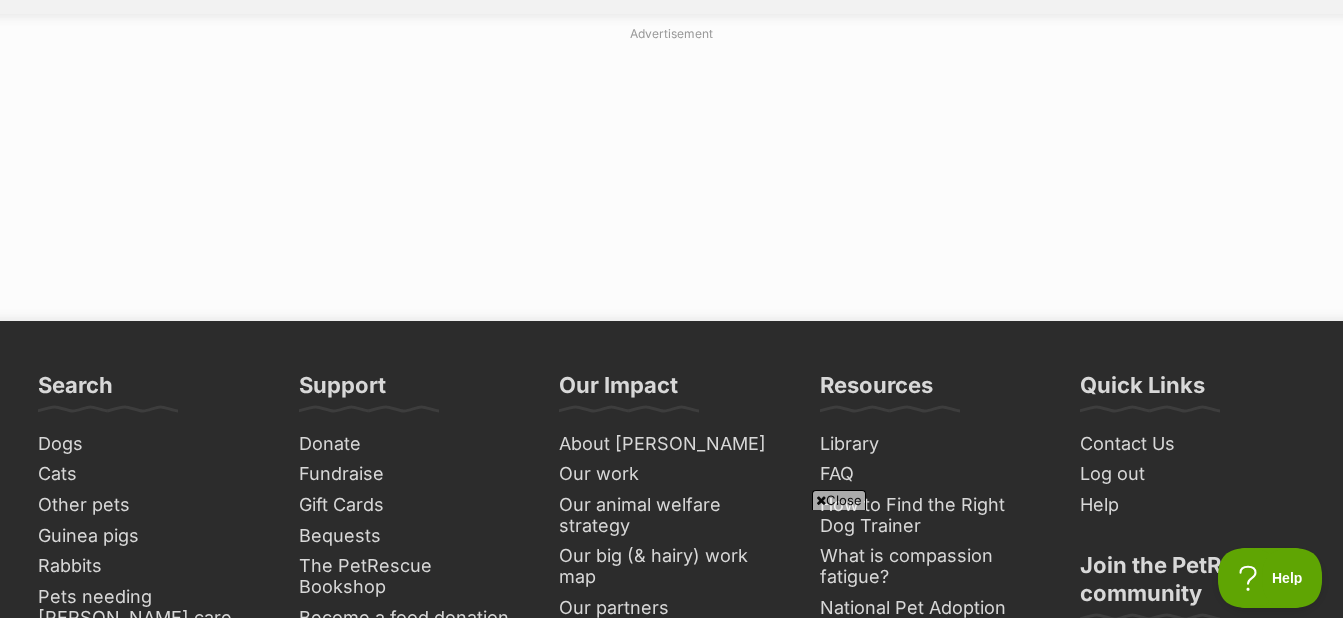 scroll, scrollTop: 14115, scrollLeft: 0, axis: vertical 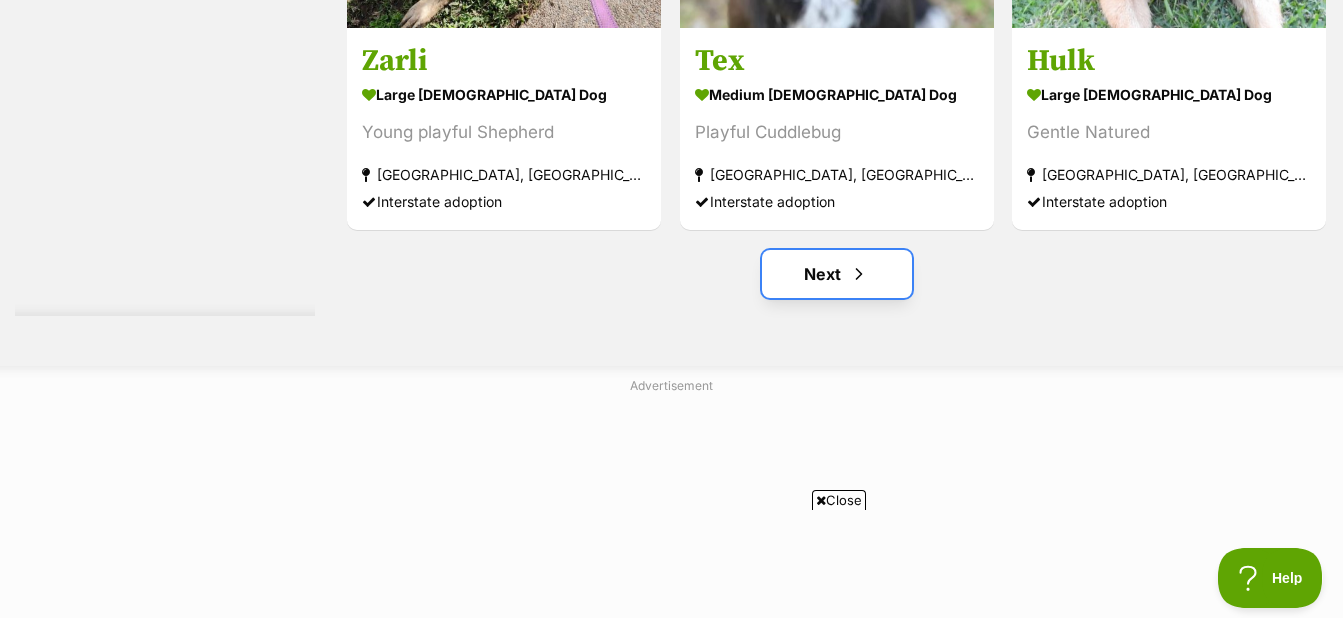 click on "Next" at bounding box center [837, 274] 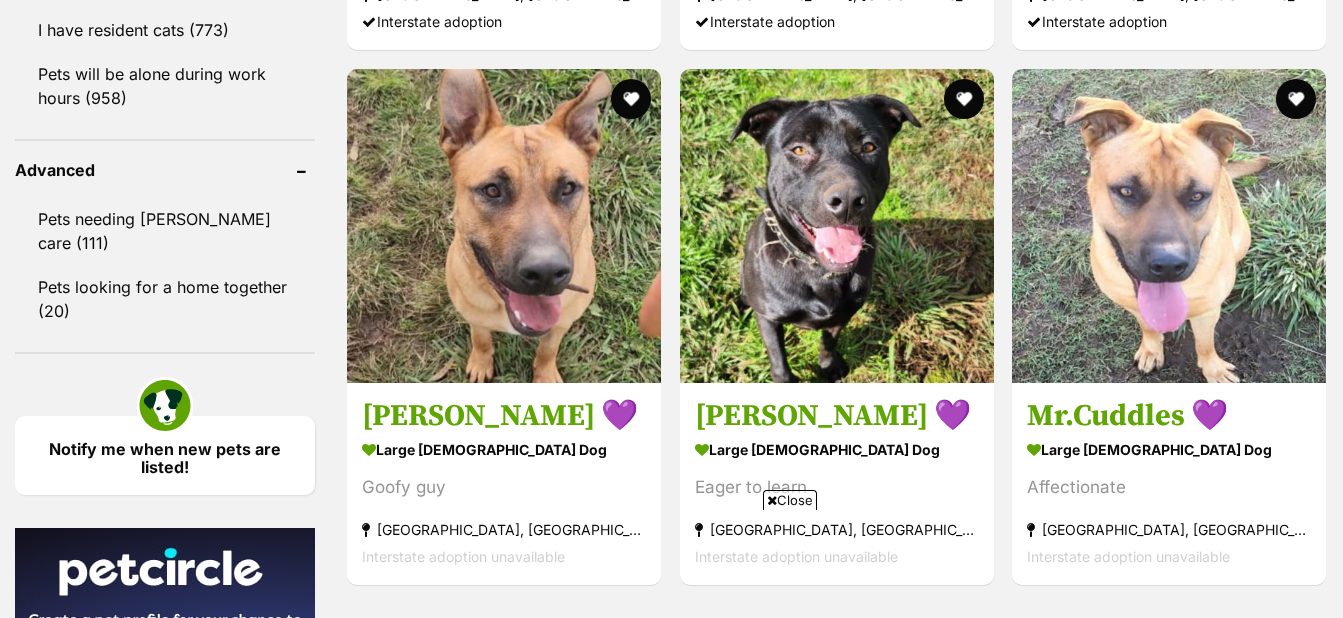 scroll, scrollTop: 2542, scrollLeft: 0, axis: vertical 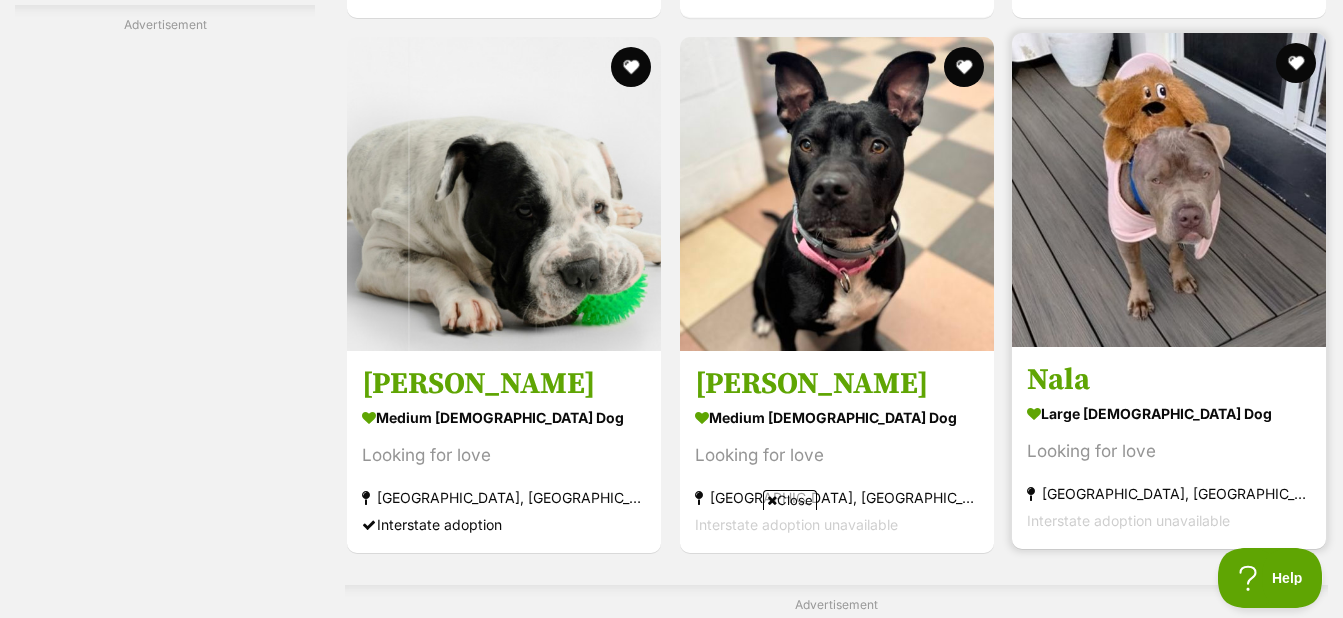 click at bounding box center [1169, 190] 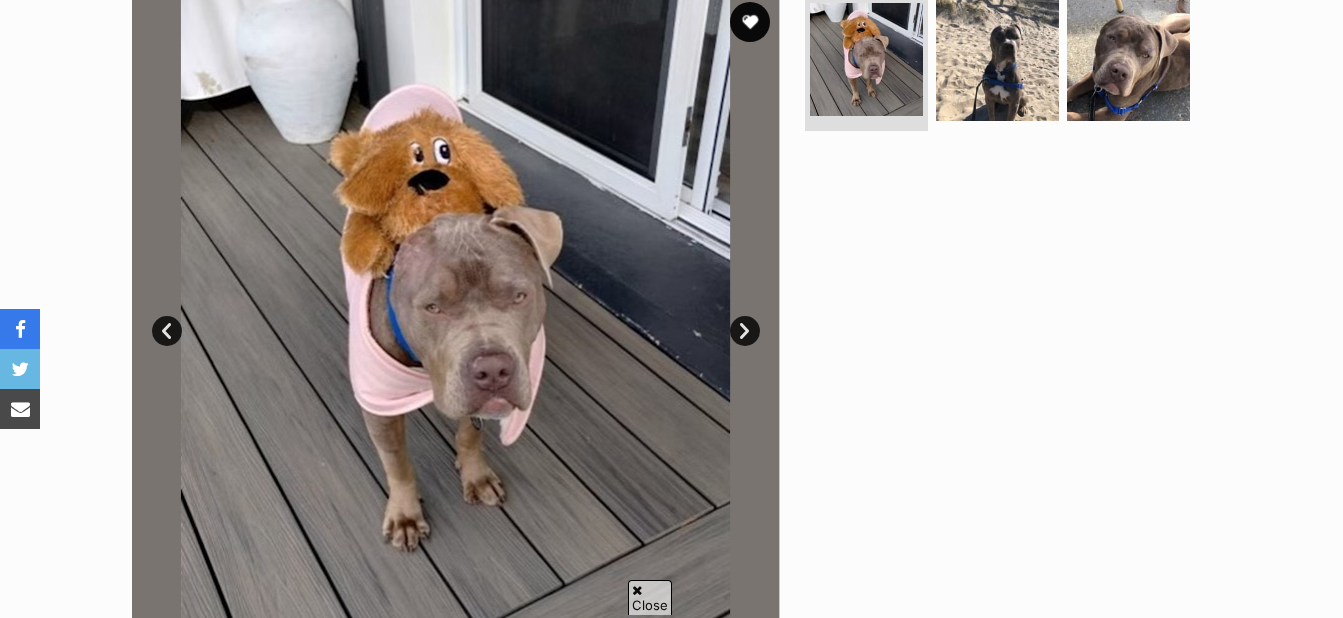 scroll, scrollTop: 425, scrollLeft: 0, axis: vertical 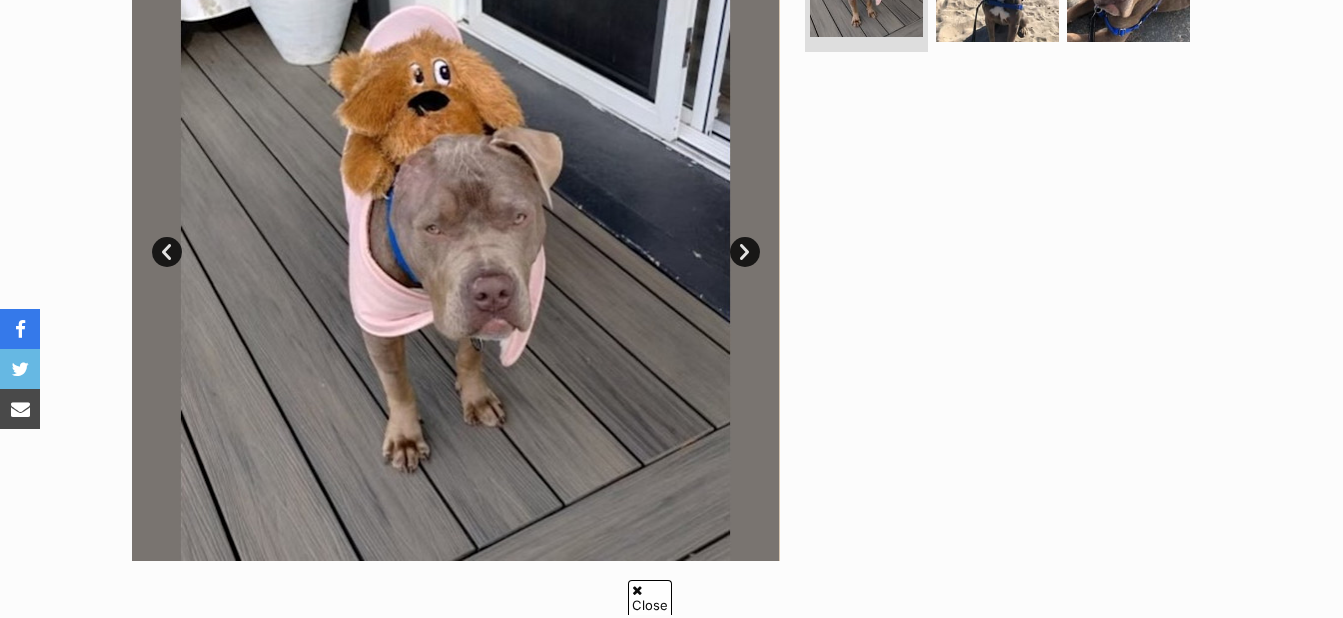 click on "Next" at bounding box center (745, 252) 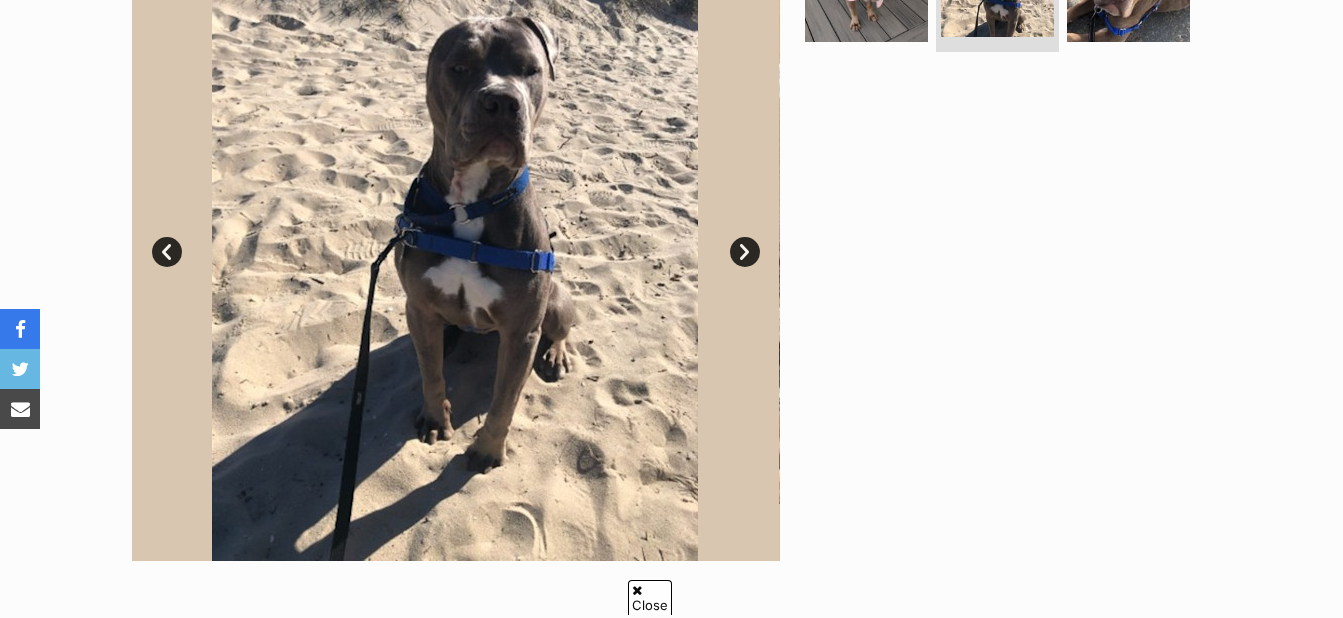 click on "Next" at bounding box center [745, 252] 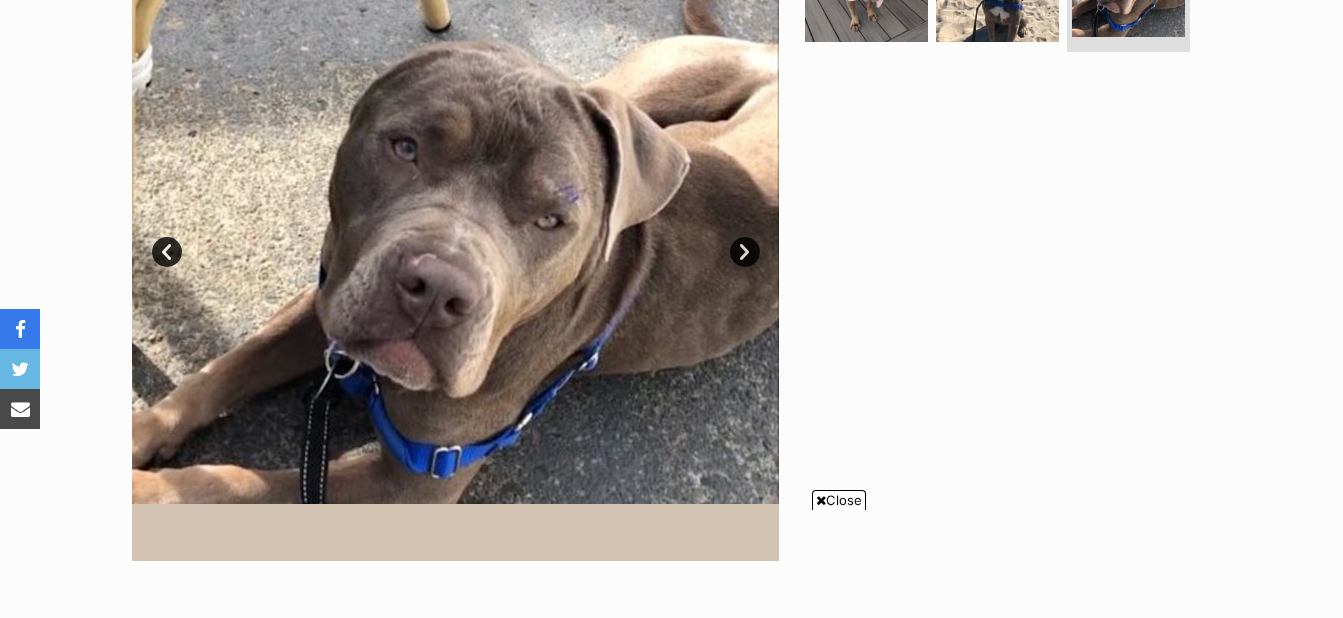 click on "Next" at bounding box center [745, 252] 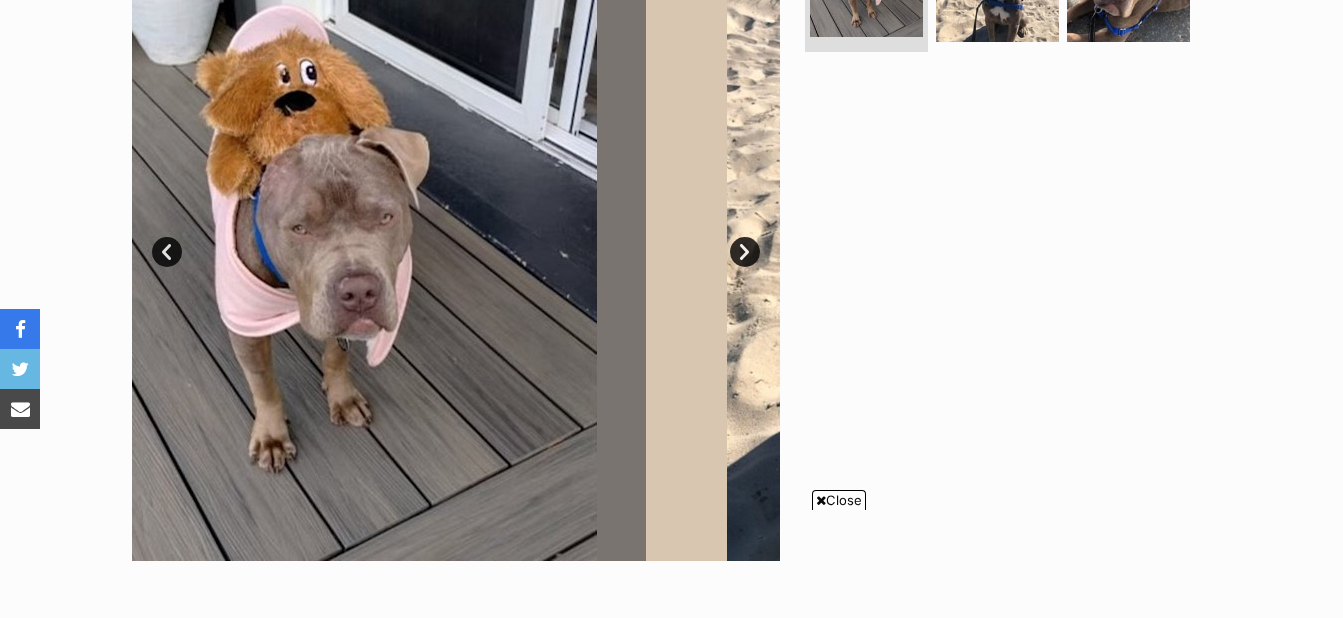 click on "Next" at bounding box center (745, 252) 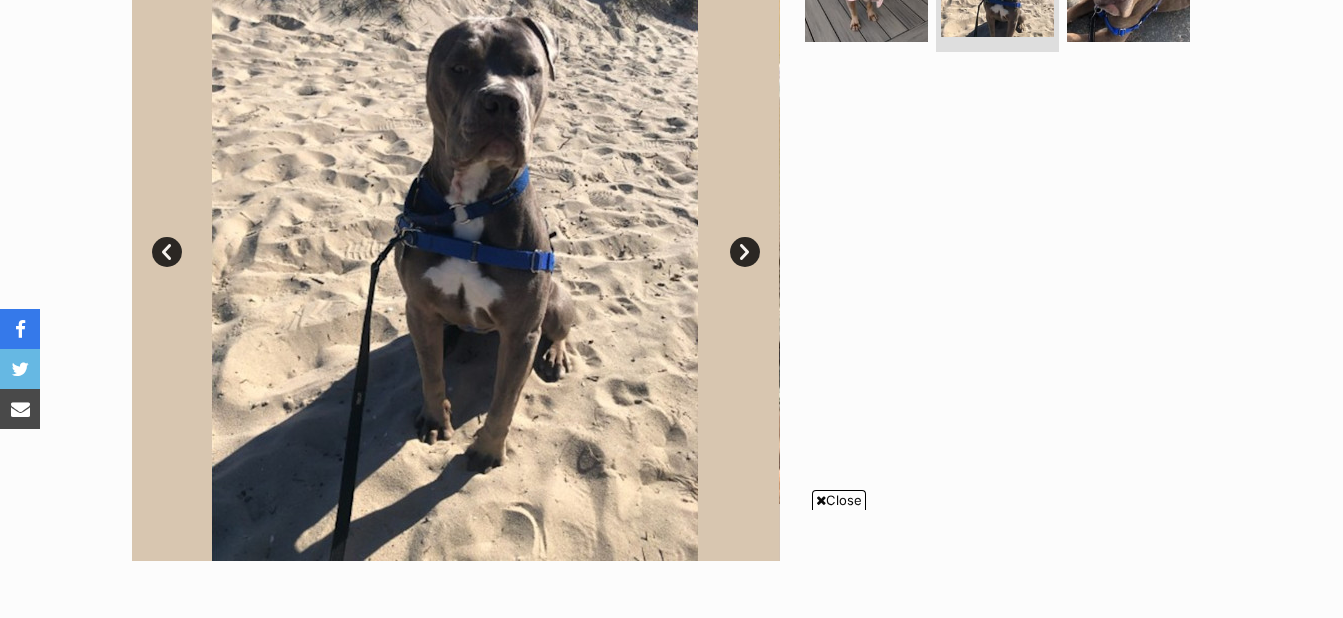 click on "Next" at bounding box center (745, 252) 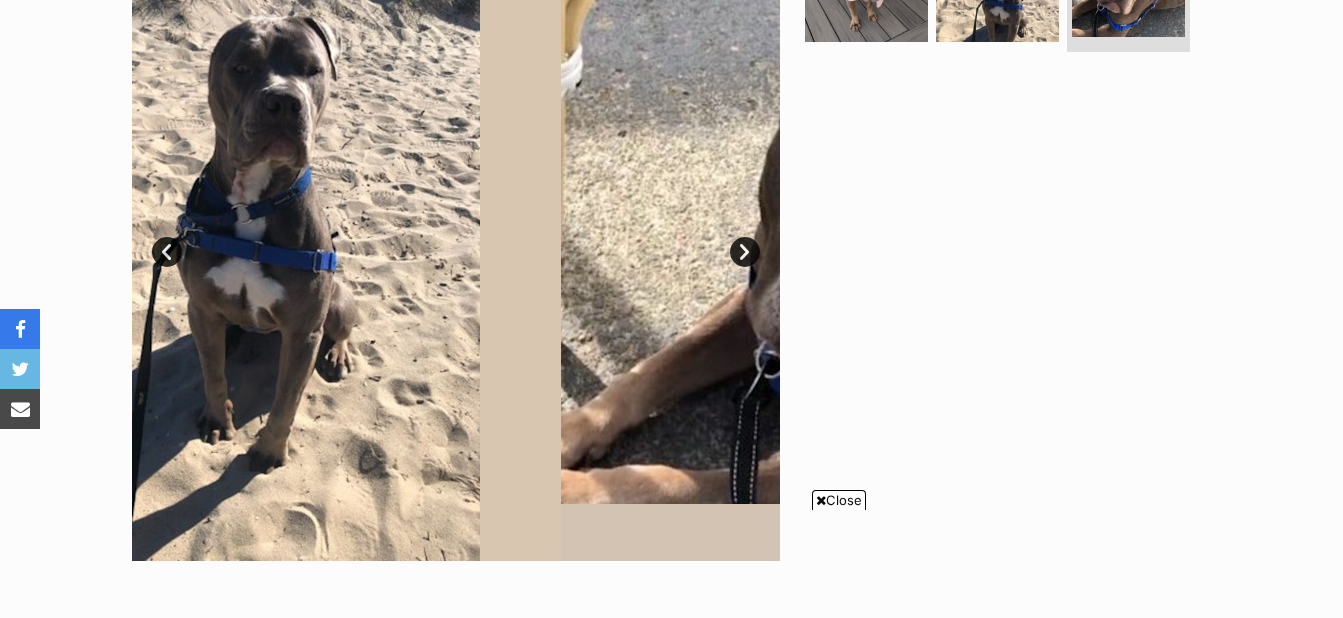 click on "Next" at bounding box center [745, 252] 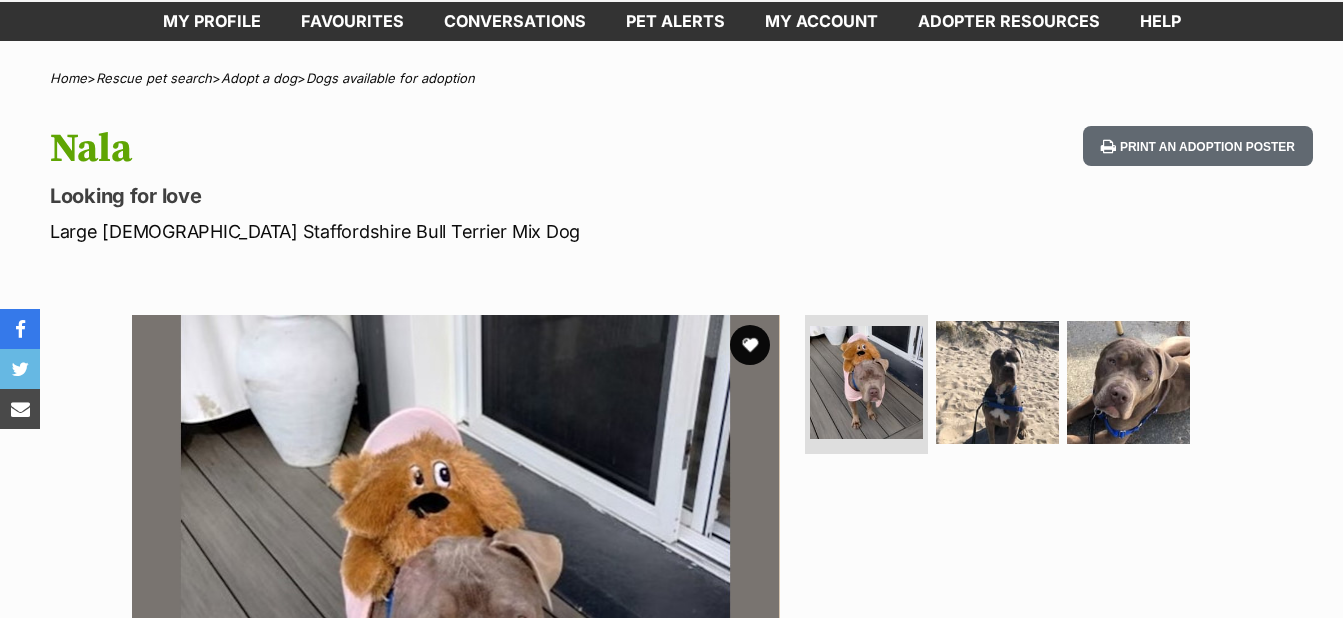 scroll, scrollTop: 0, scrollLeft: 0, axis: both 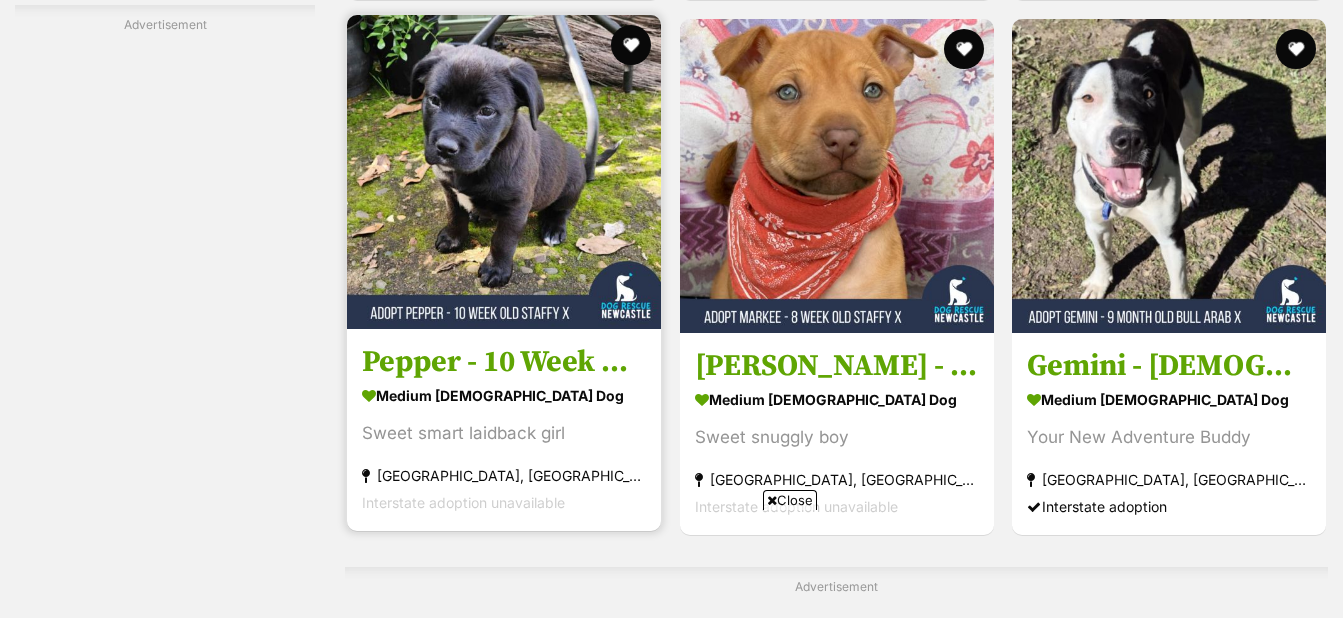click at bounding box center (504, 172) 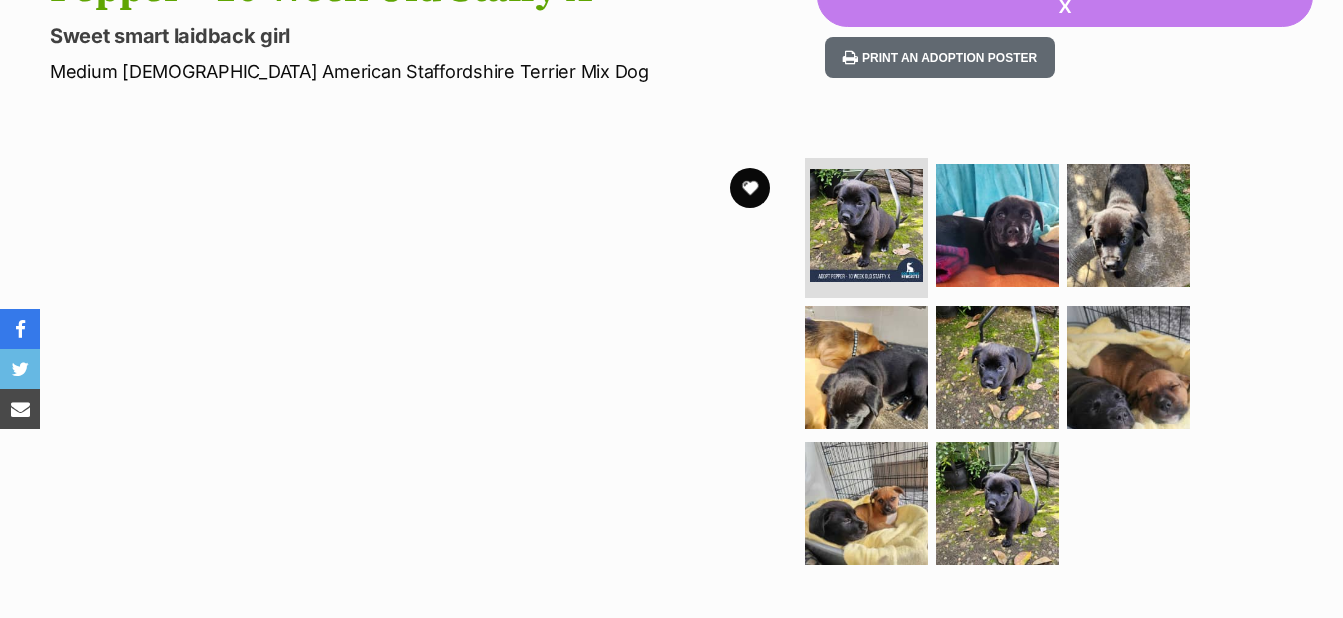 scroll, scrollTop: 260, scrollLeft: 0, axis: vertical 